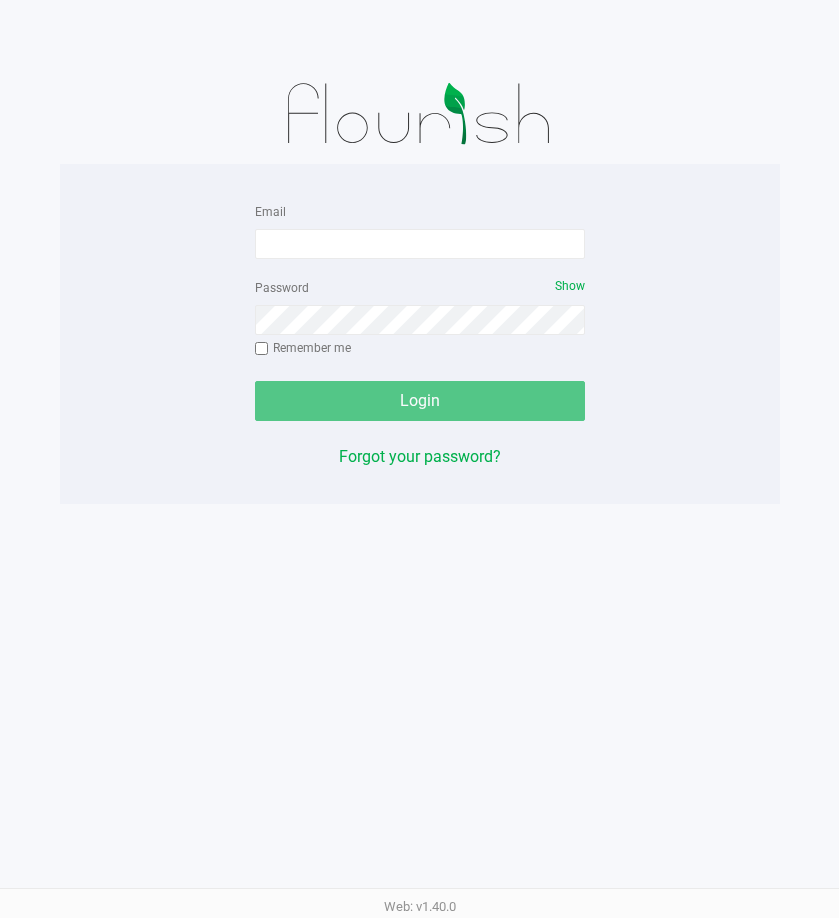 scroll, scrollTop: 0, scrollLeft: 0, axis: both 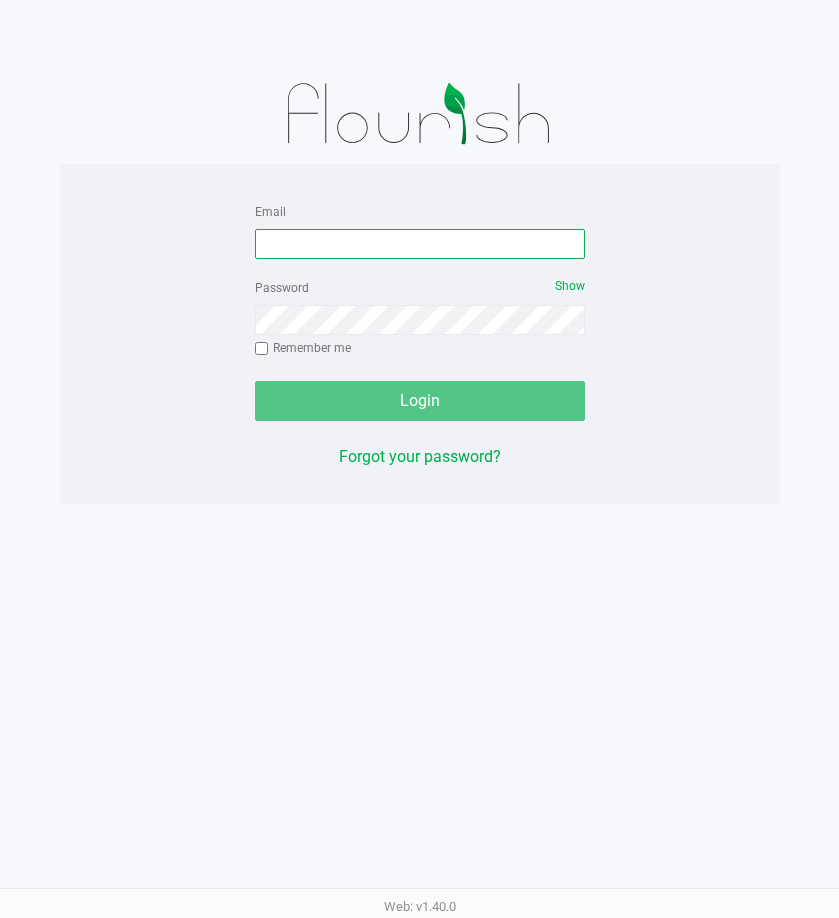 click on "Email" at bounding box center [420, 244] 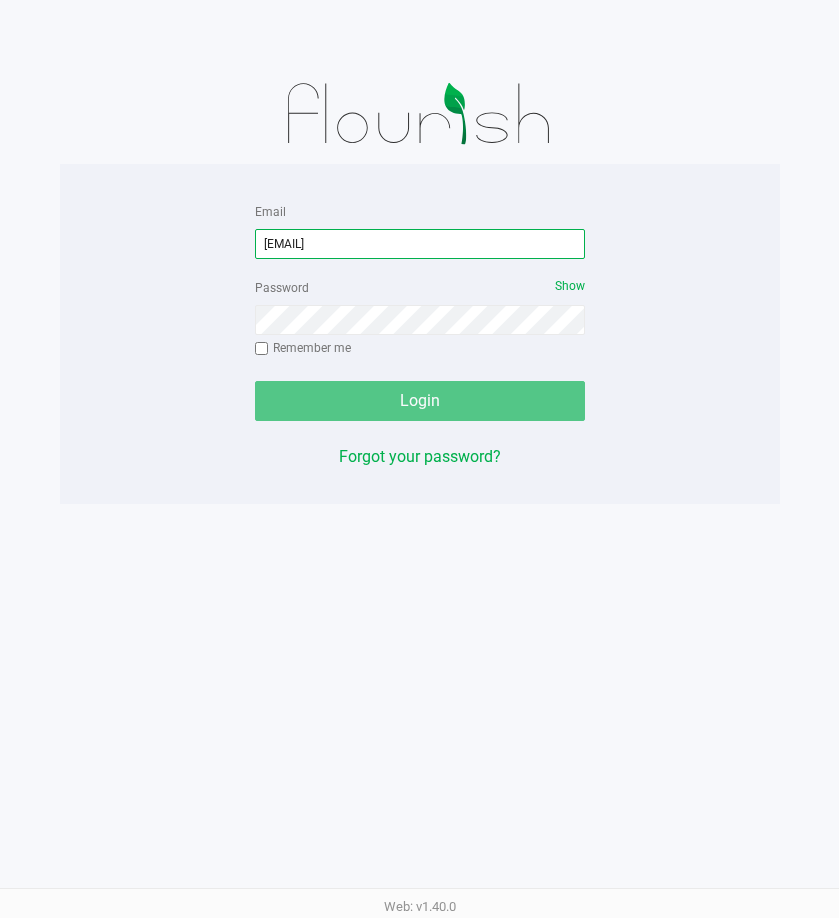 type on "[EMAIL]" 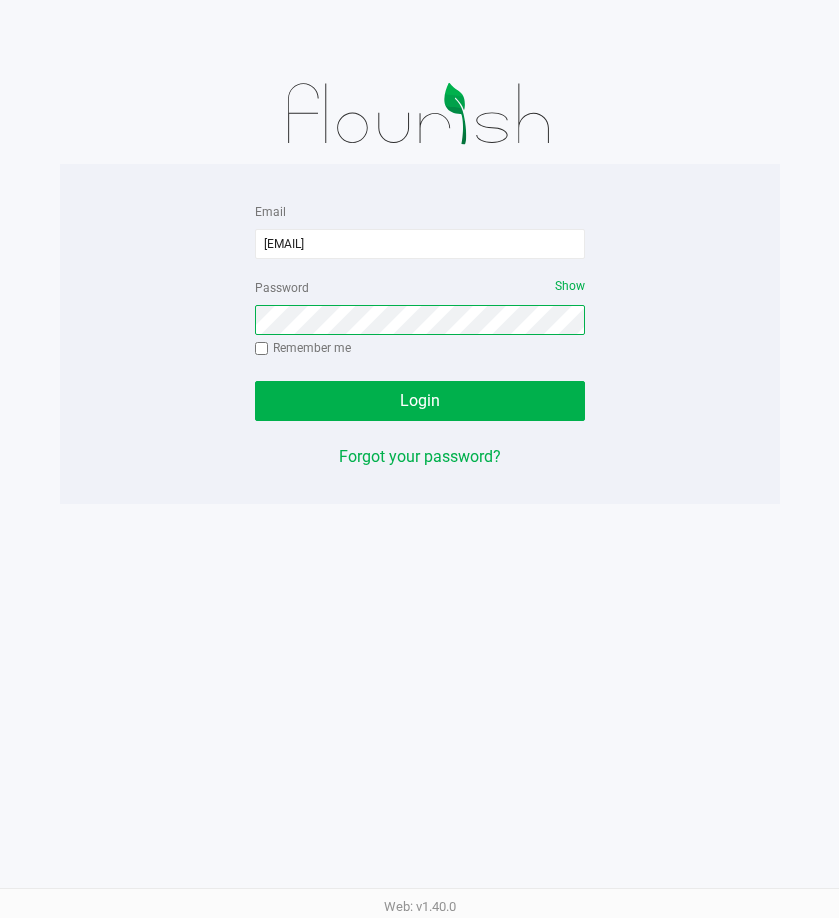 click on "Login" 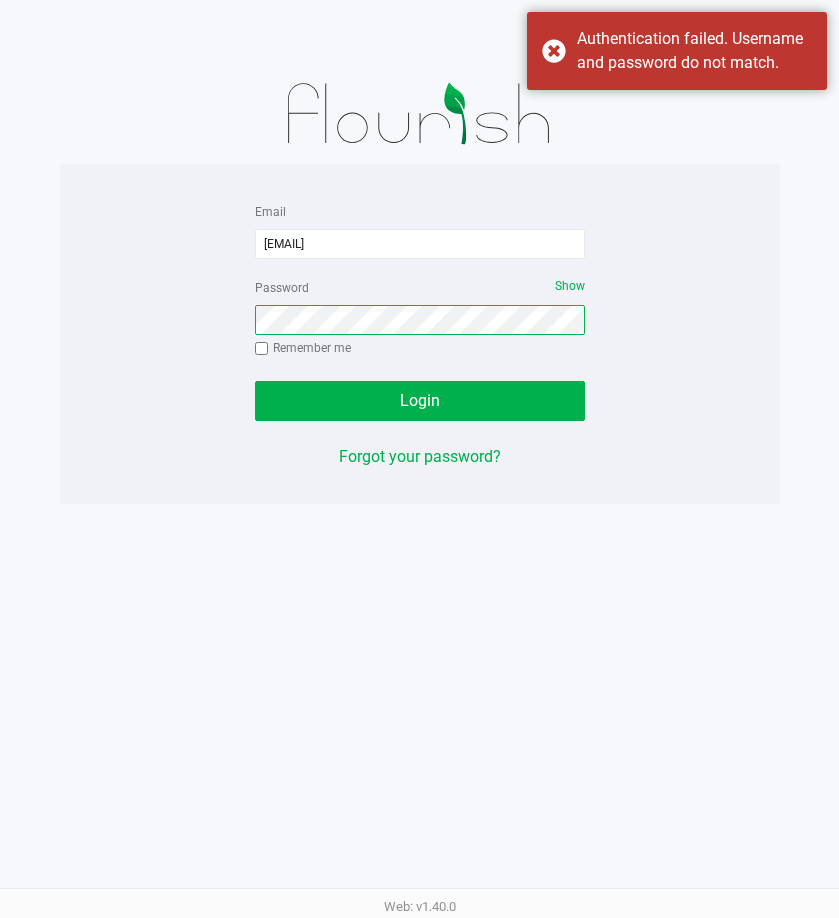 click on "Login" 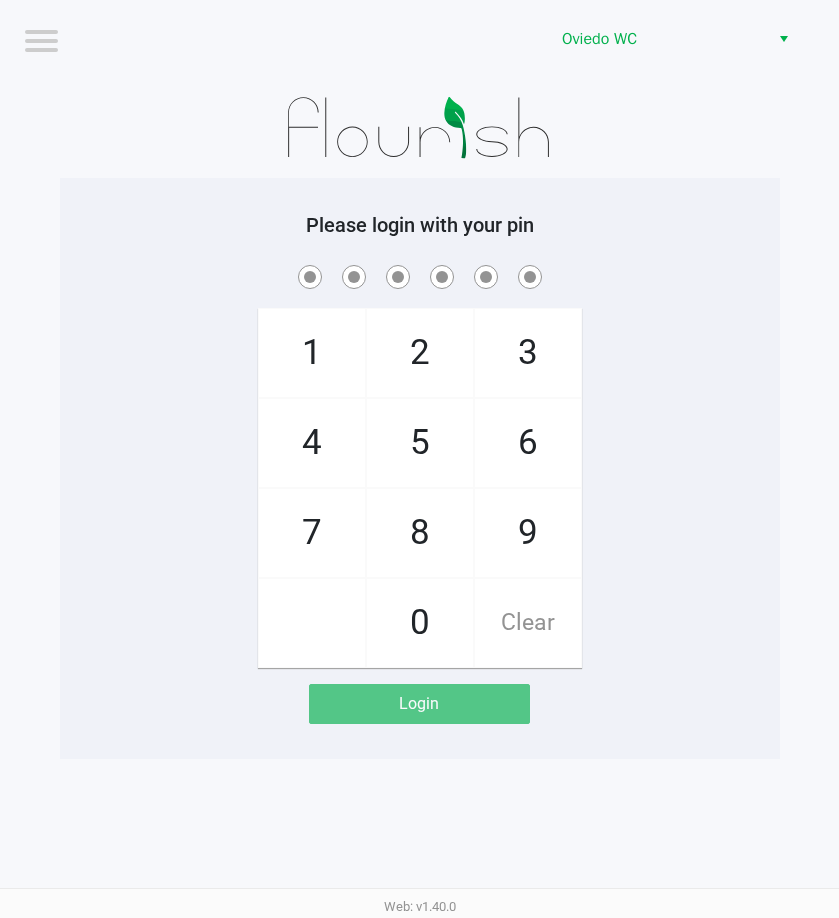 click on "1   4   7       2   5   8   0   3   6   9   Clear" 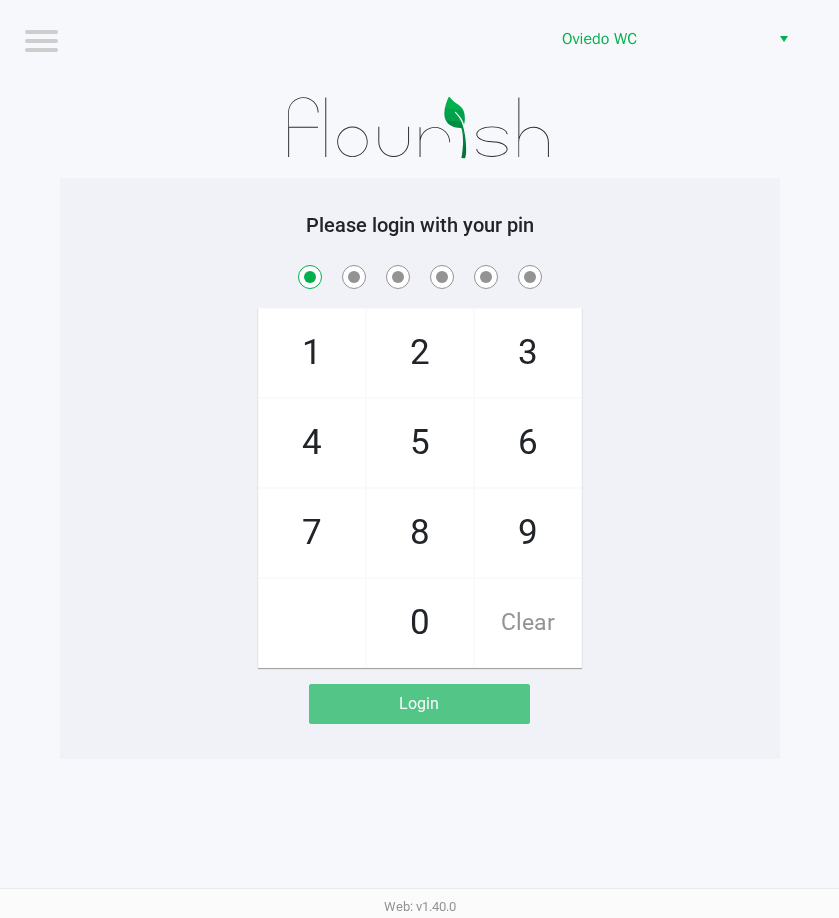 checkbox on "true" 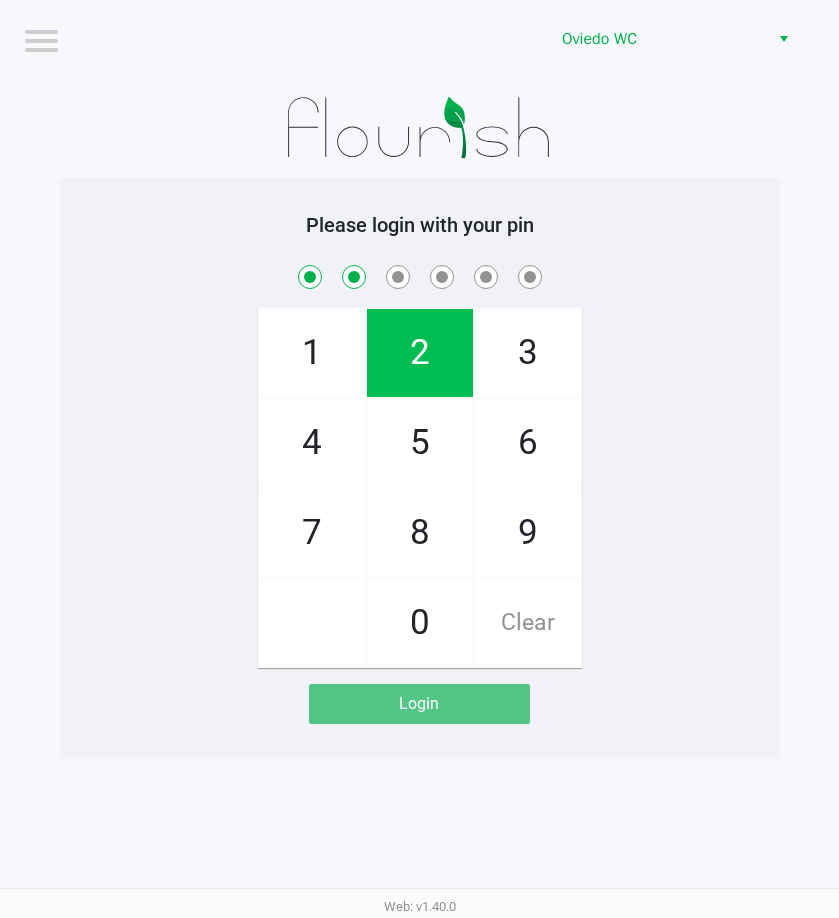 checkbox on "true" 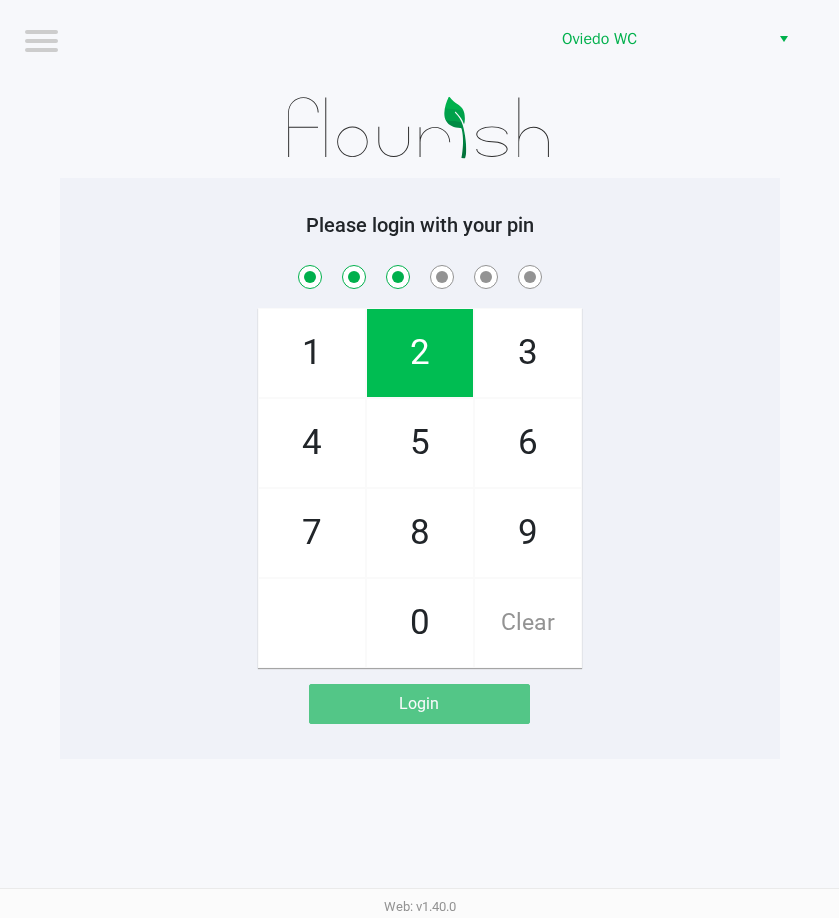 checkbox on "true" 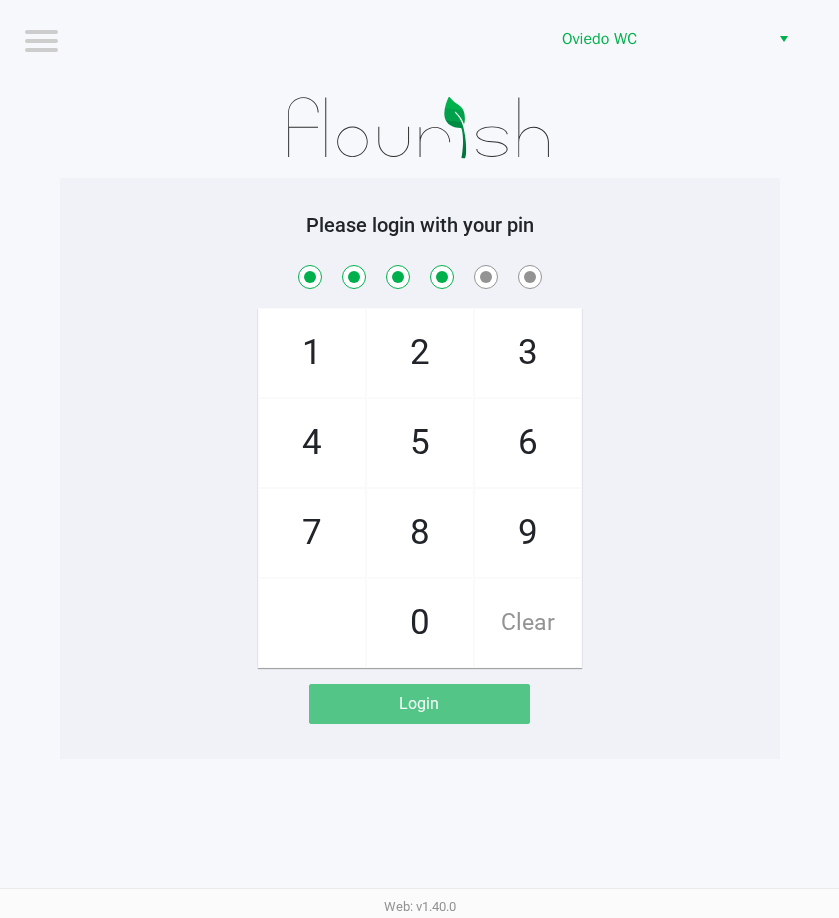 checkbox on "true" 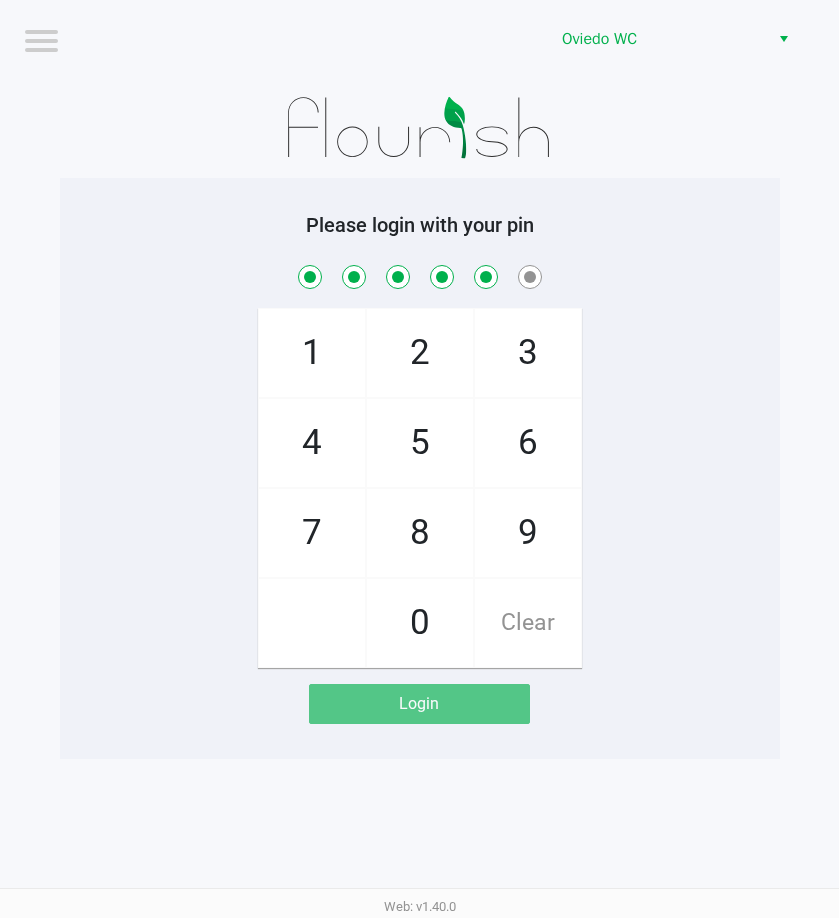 checkbox on "true" 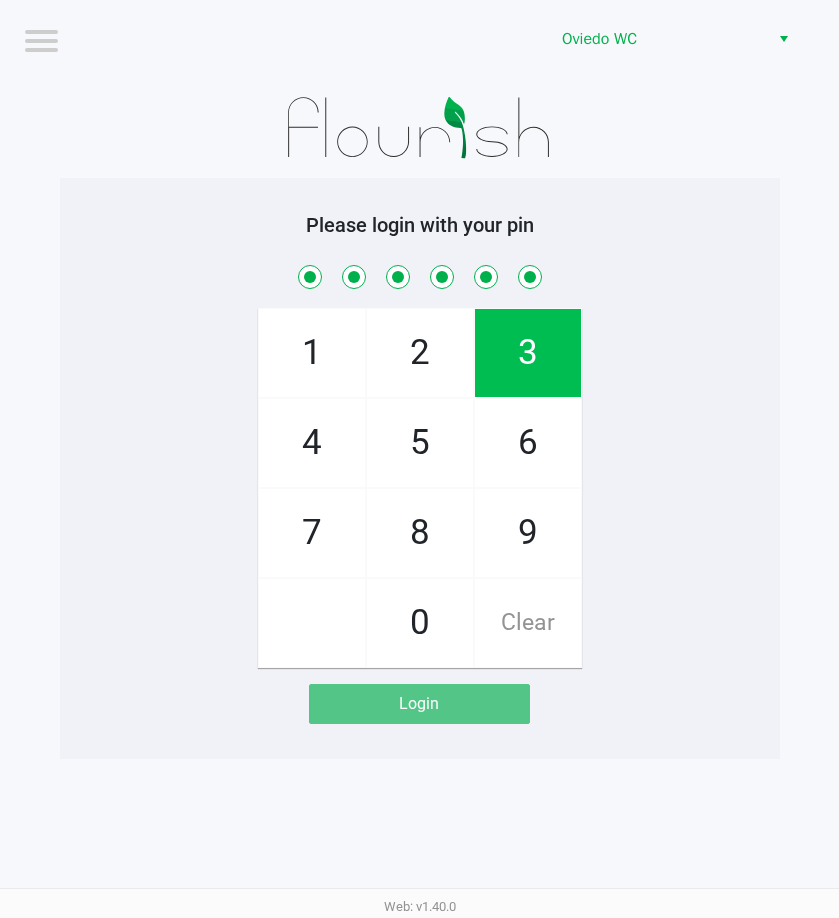 checkbox on "true" 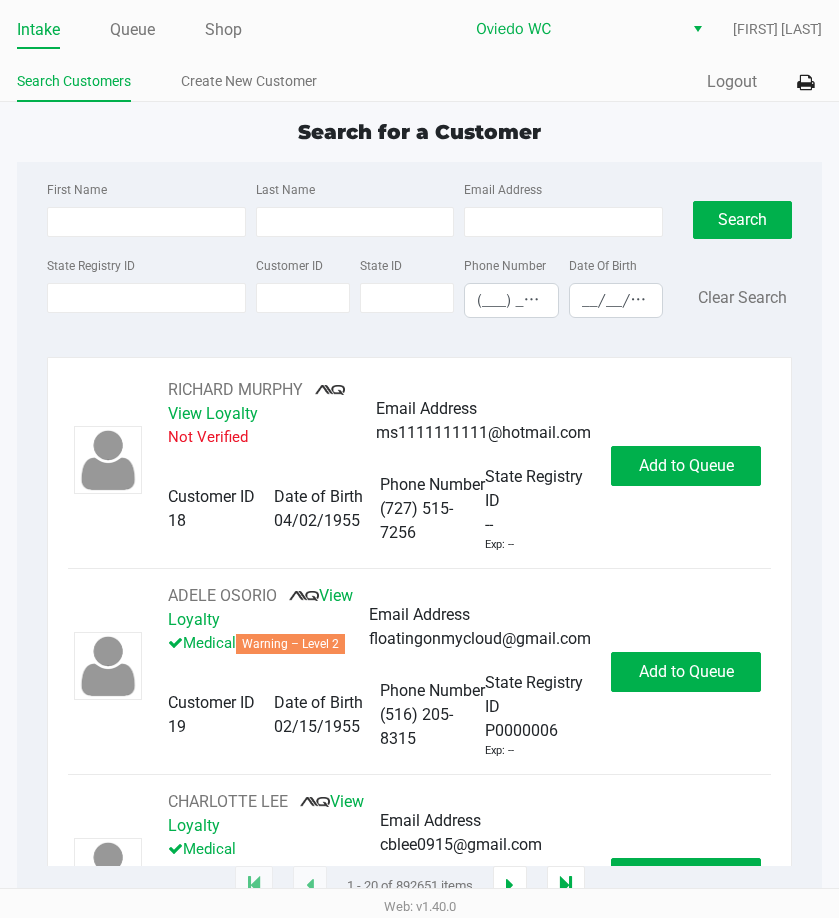 click on "Intake Queue Shop" 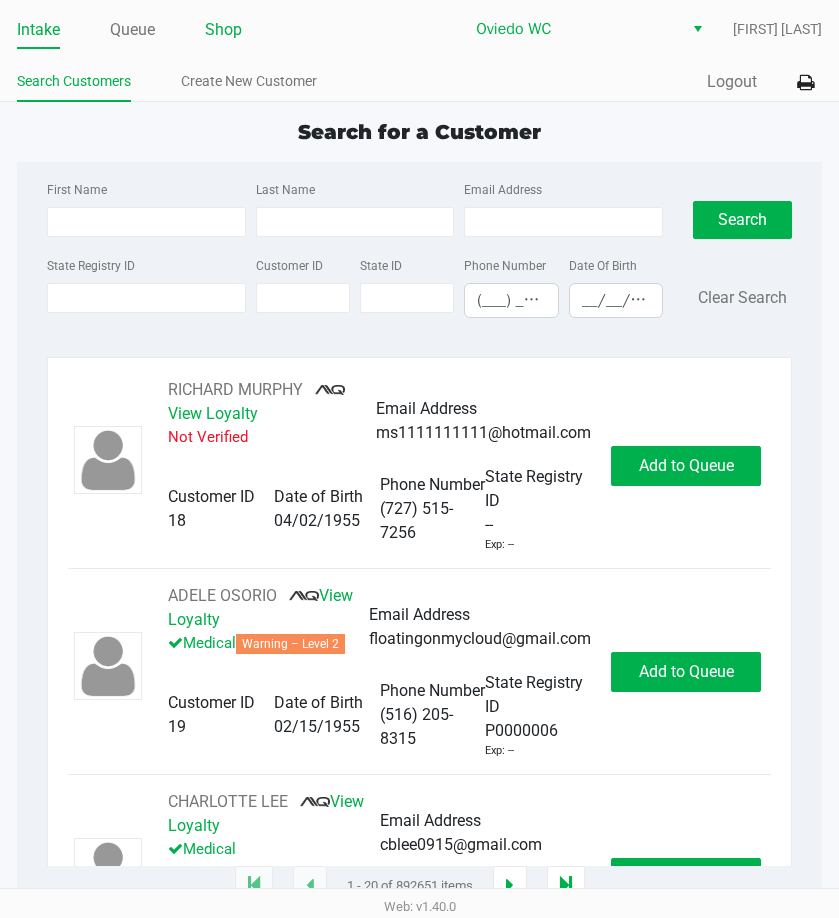 click on "Shop" 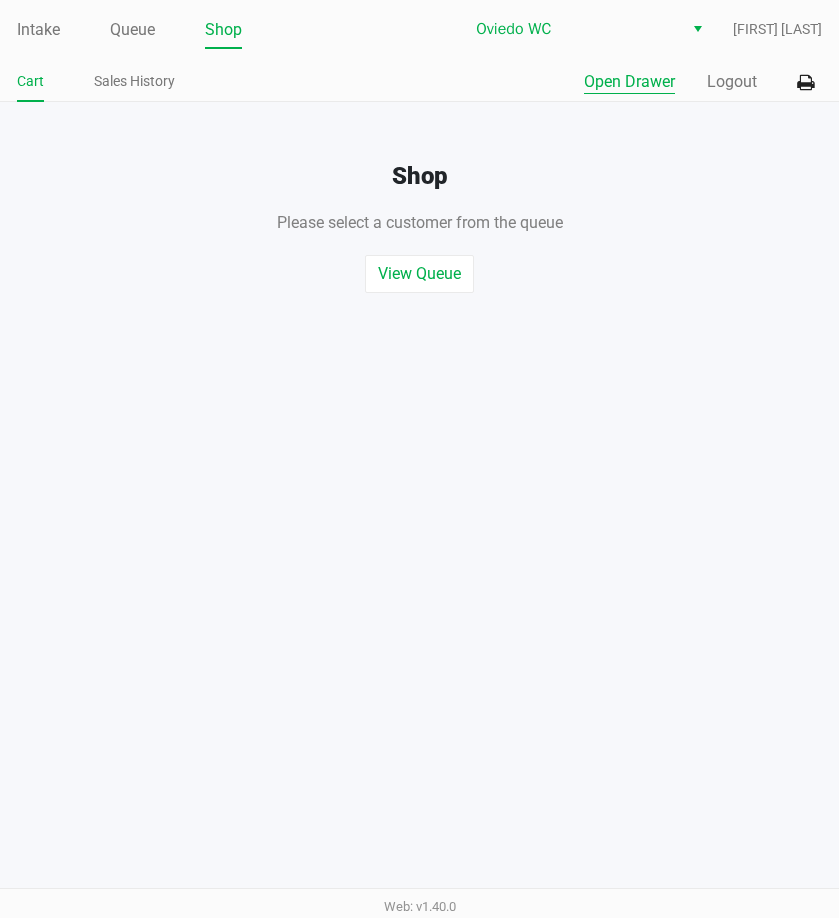 click on "Open Drawer" 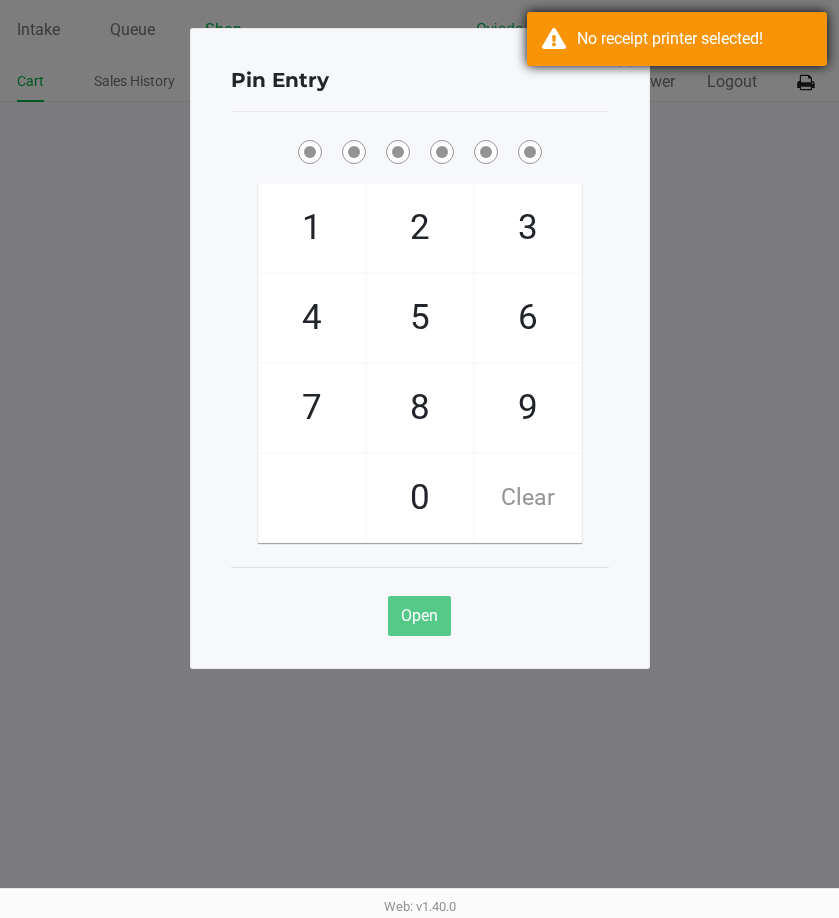 click on "No receipt printer selected!" at bounding box center (677, 39) 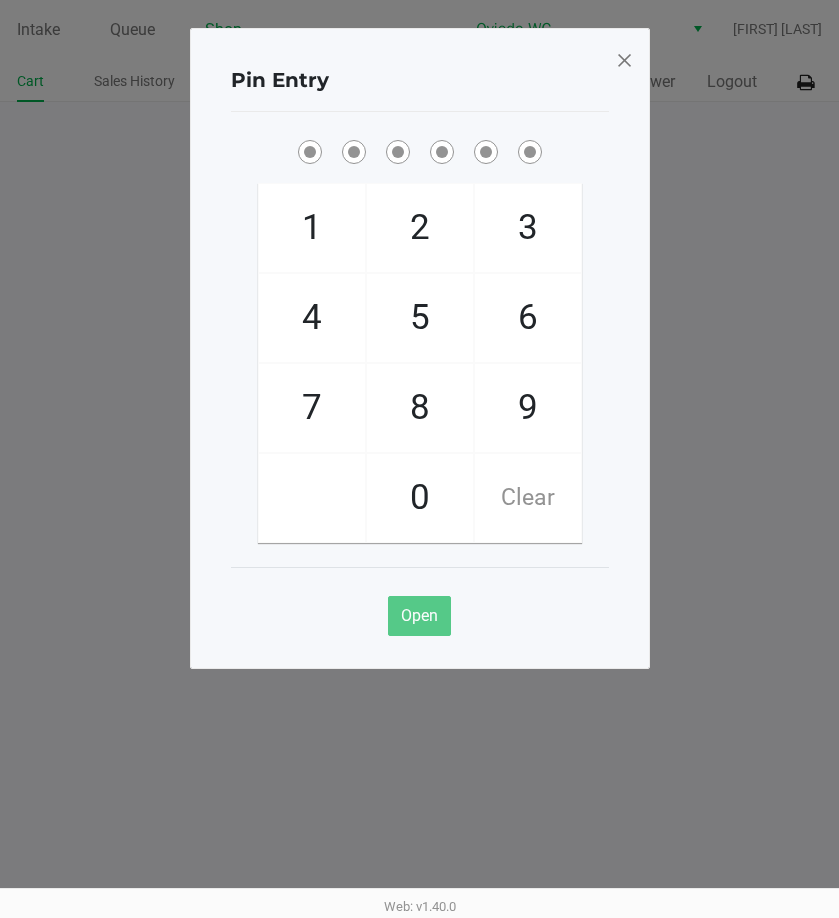 click on "Pin Entry  1   4   7       2   5   8   0   3   6   9   Clear   Open" 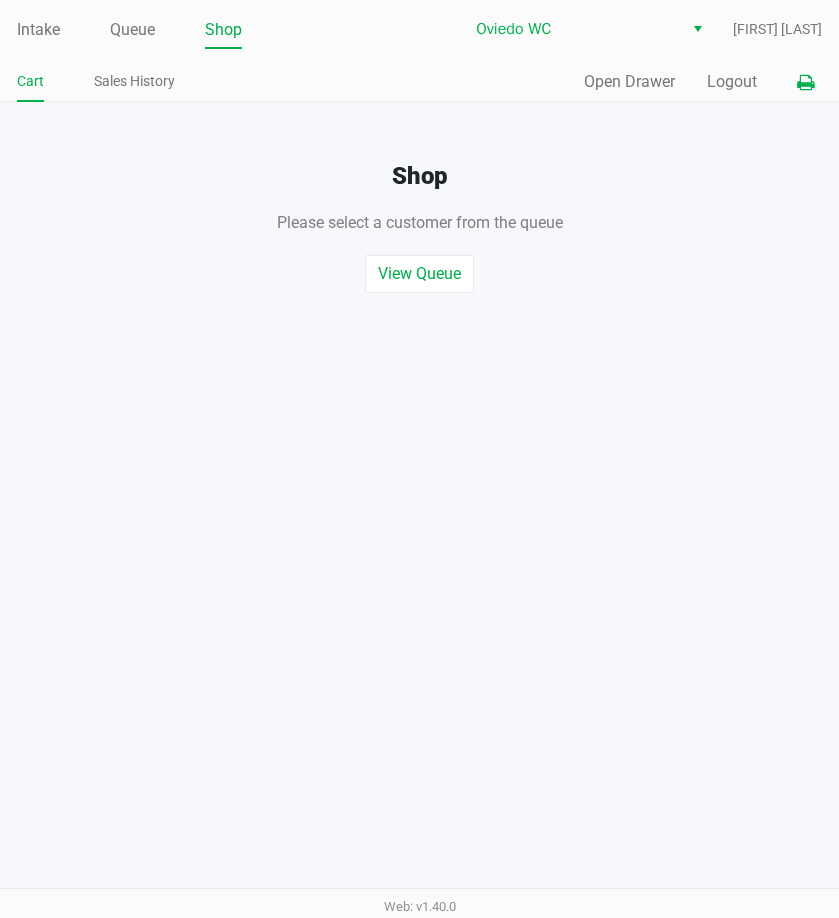 click 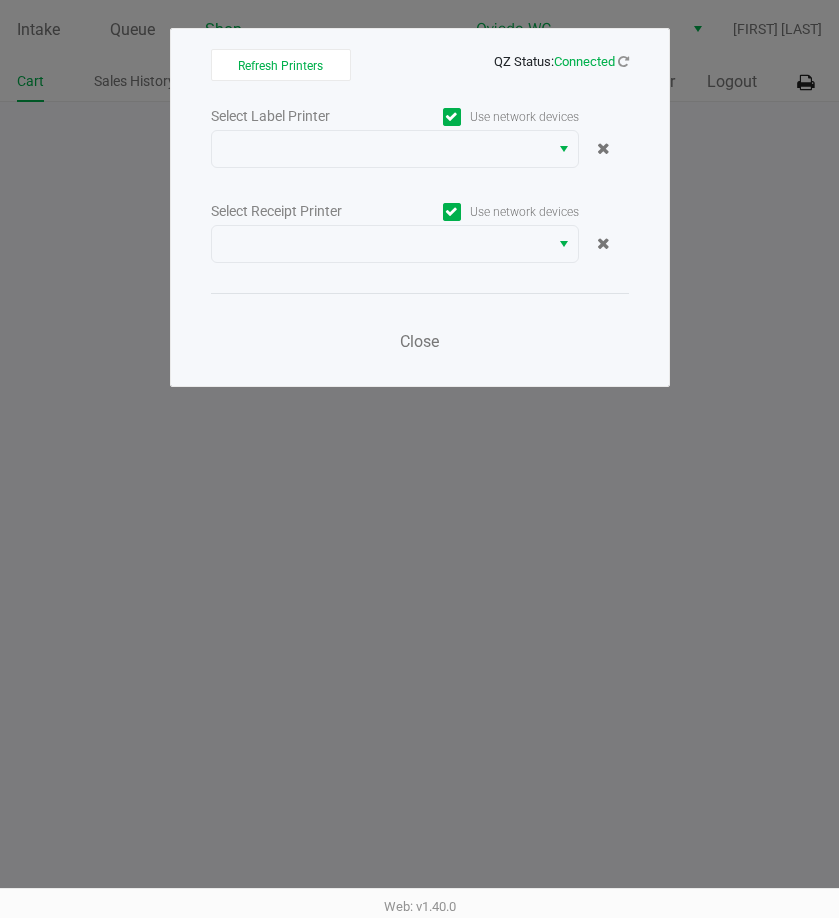 click on "Select Label Printer   Use network devices   Select Receipt Printer   Use network devices   Close" 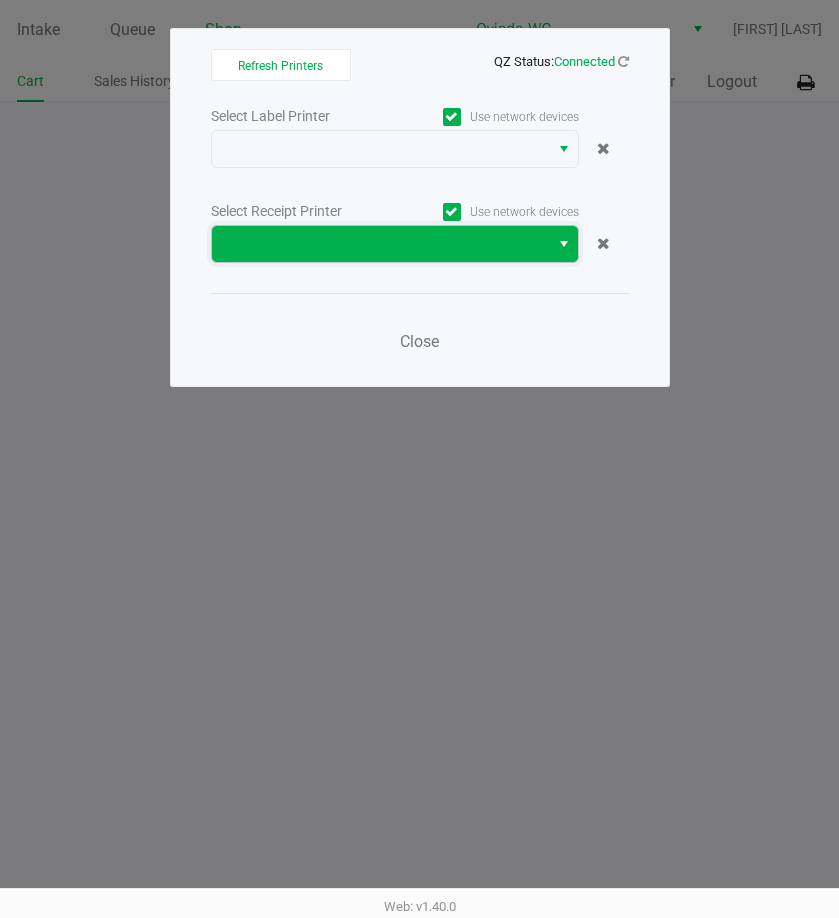 click at bounding box center (380, 244) 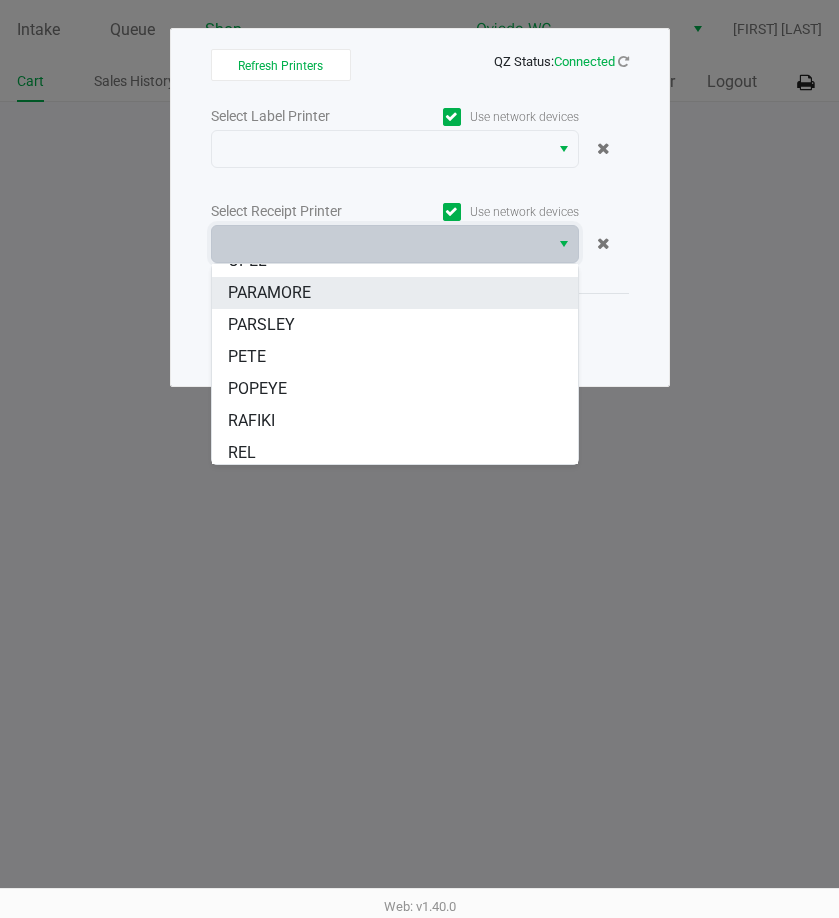 scroll, scrollTop: 120, scrollLeft: 0, axis: vertical 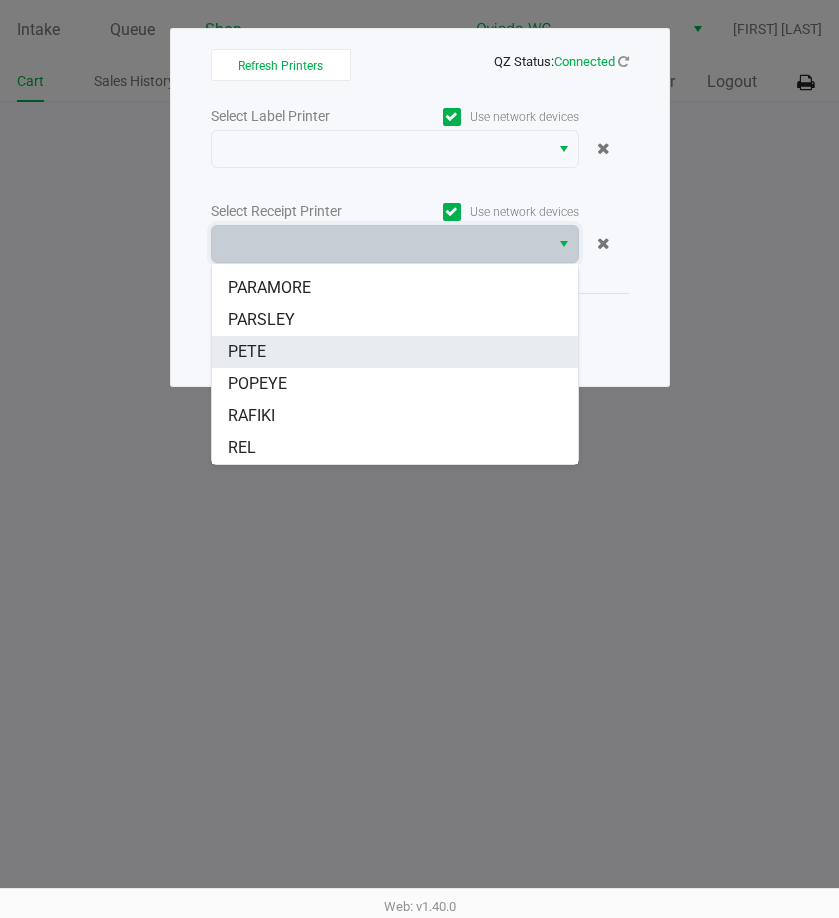 click on "PETE" at bounding box center [395, 352] 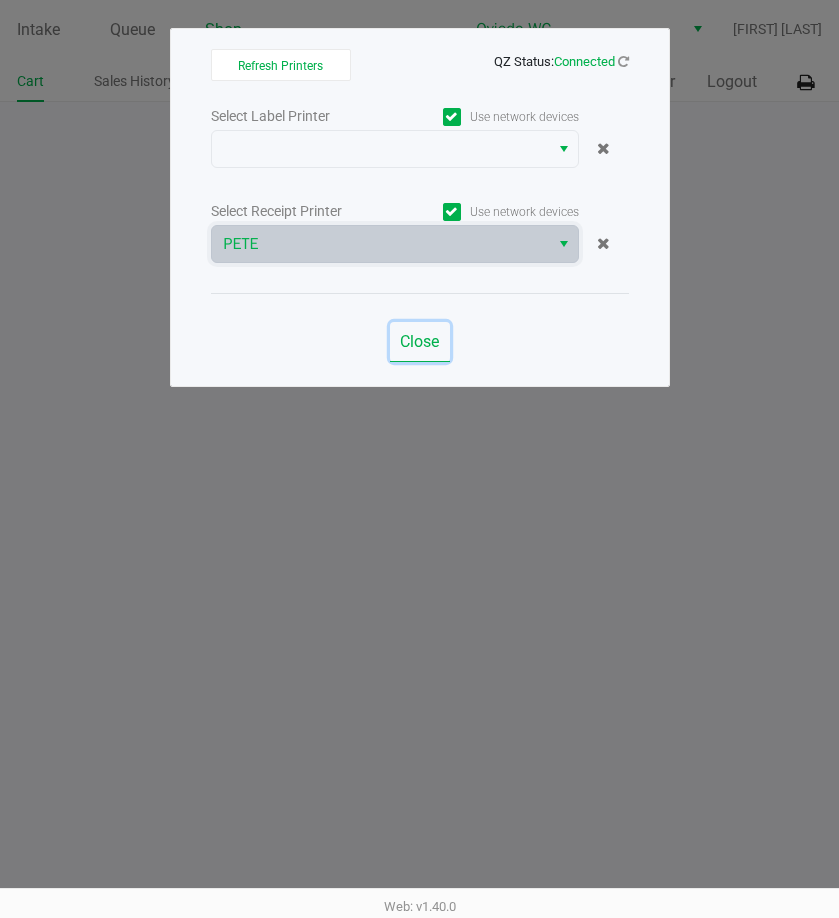 click on "Close" 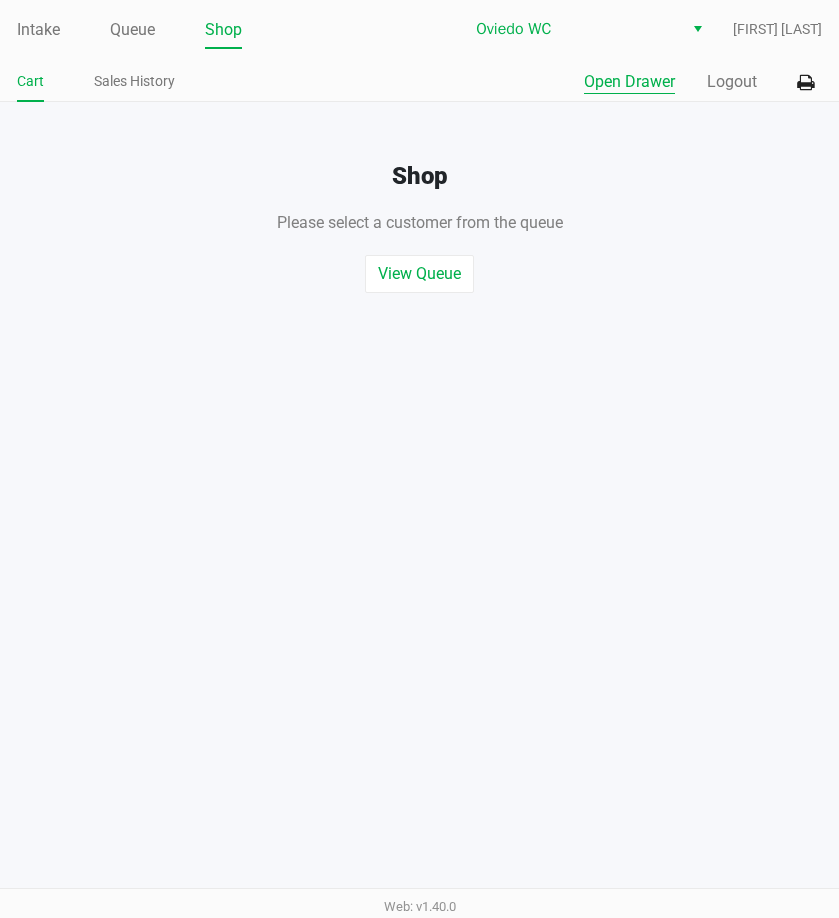 click on "Open Drawer" 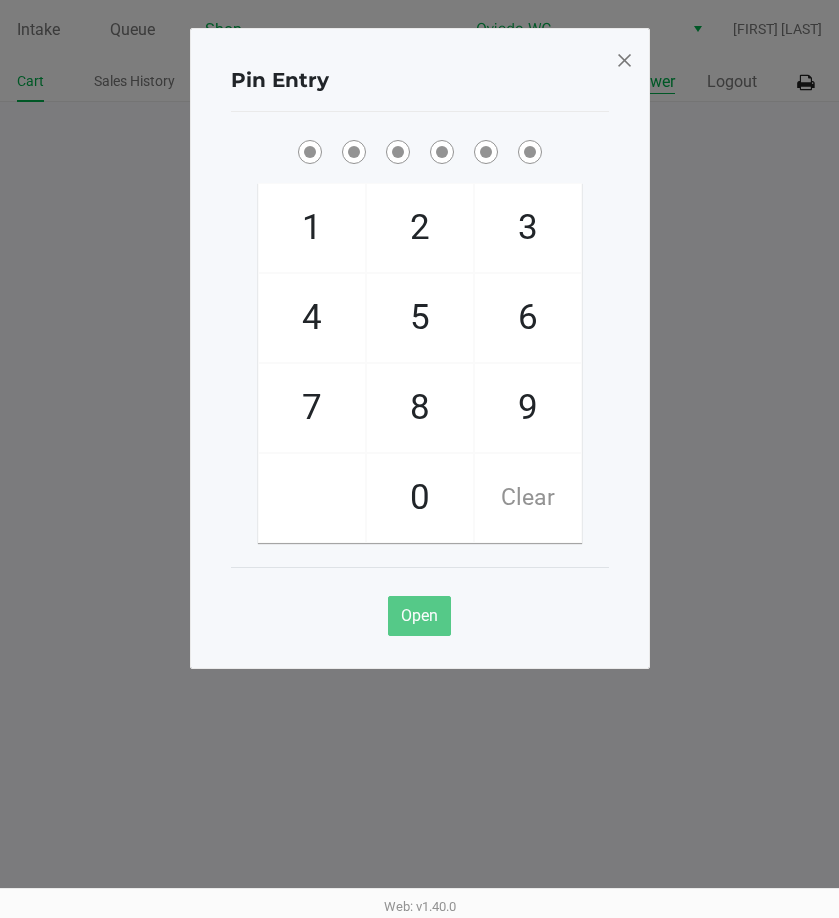 type 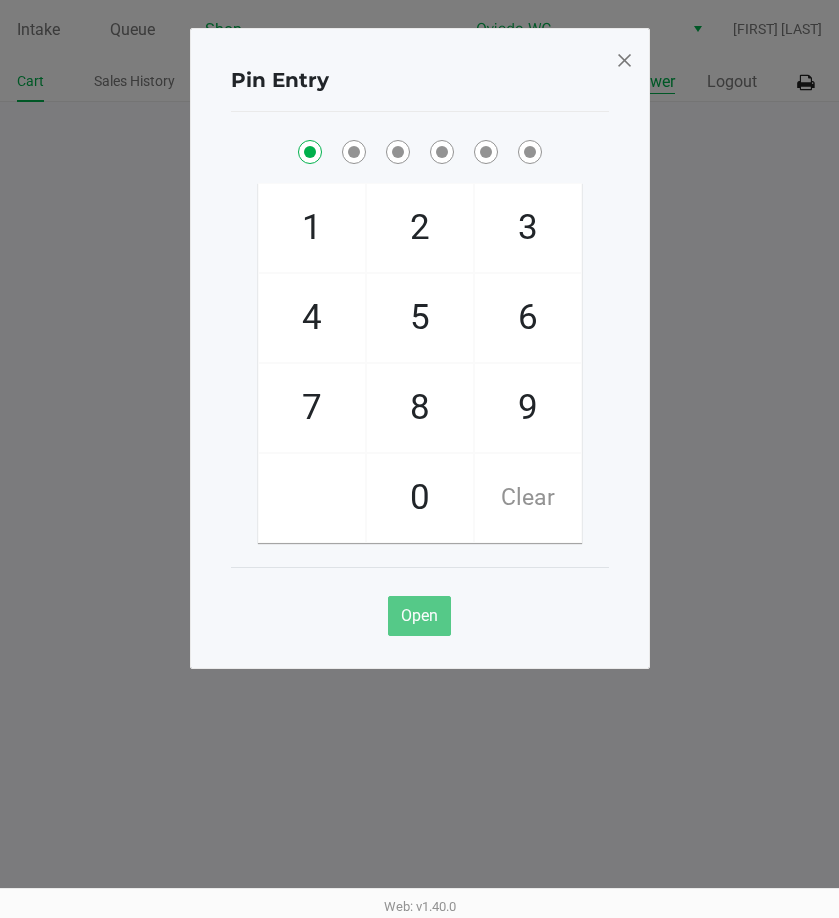 checkbox on "true" 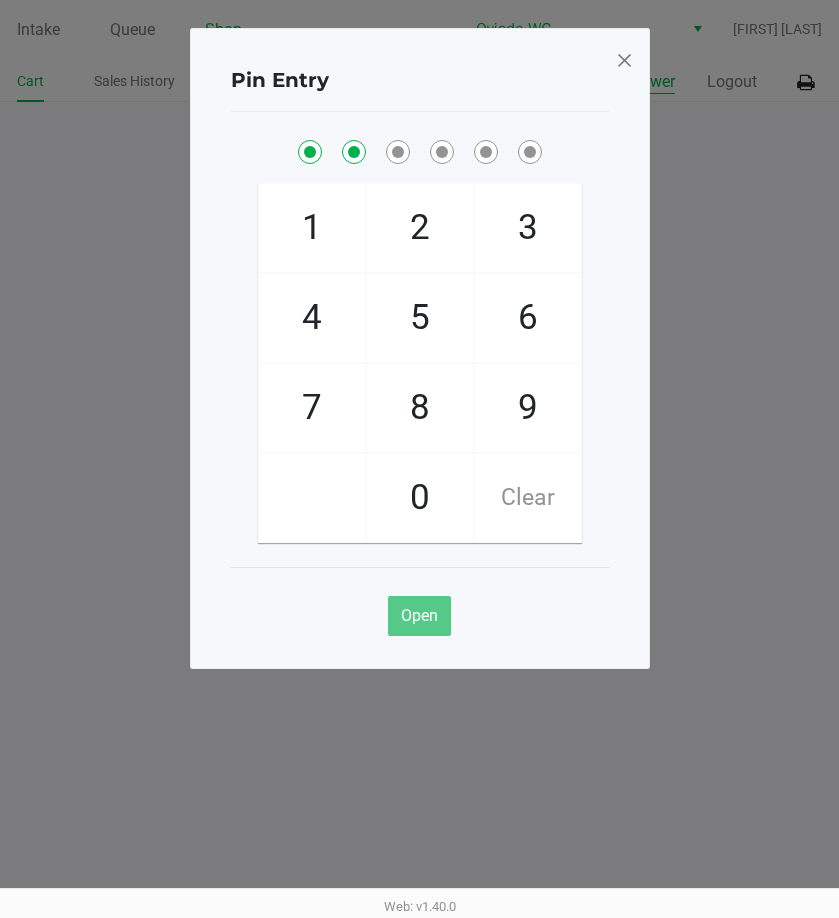 checkbox on "true" 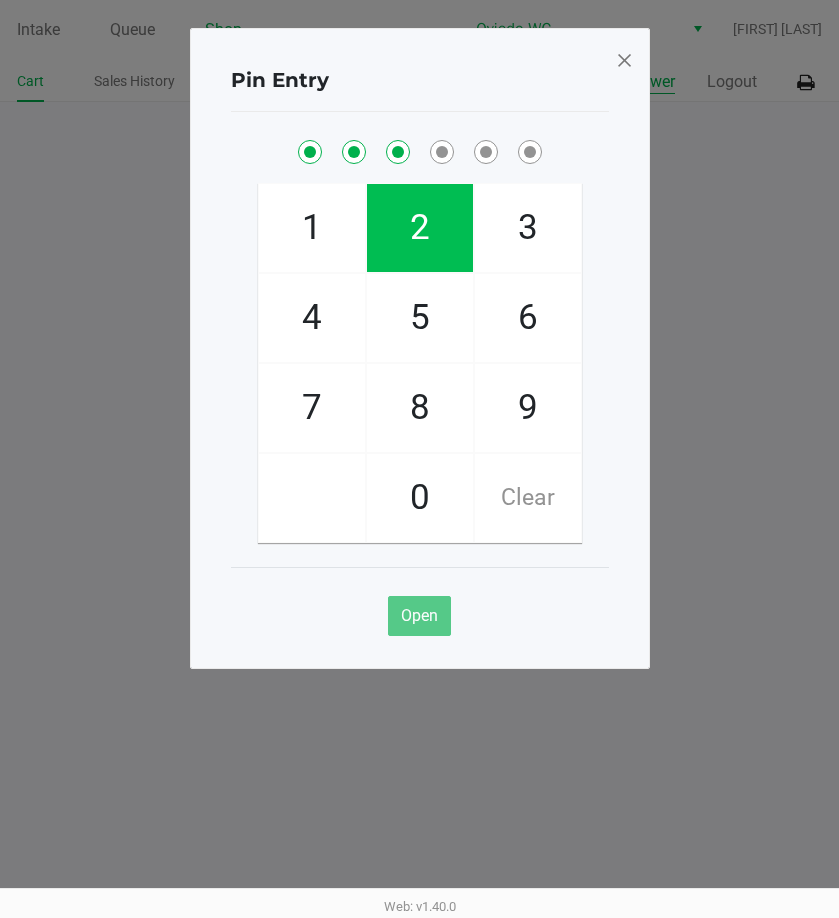 checkbox on "true" 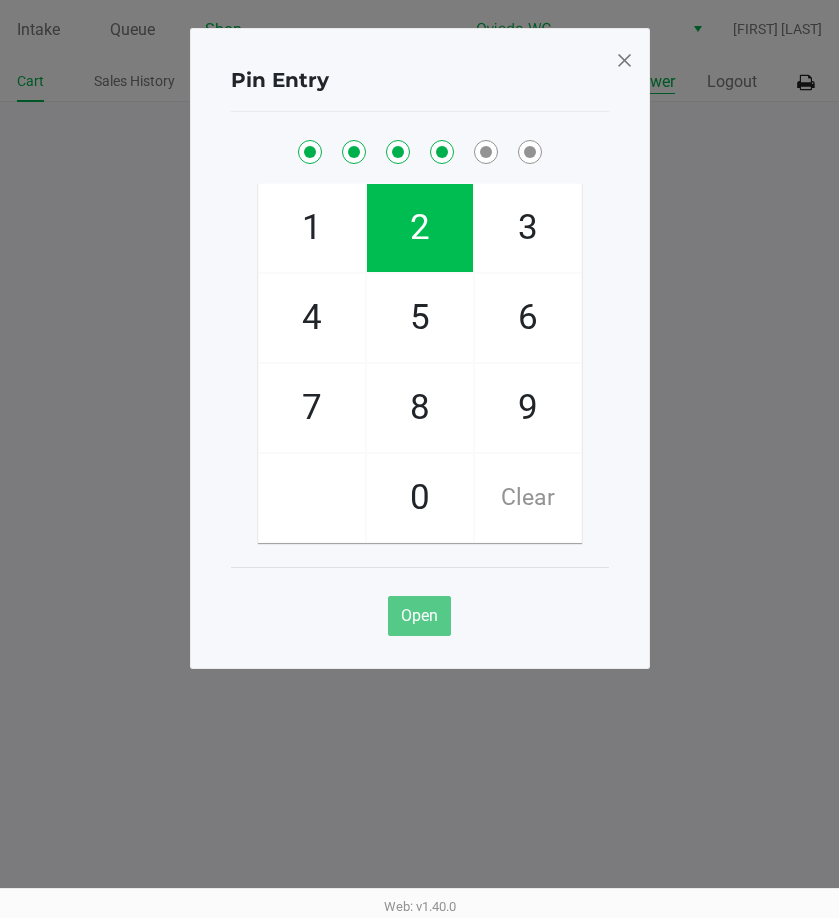 checkbox on "true" 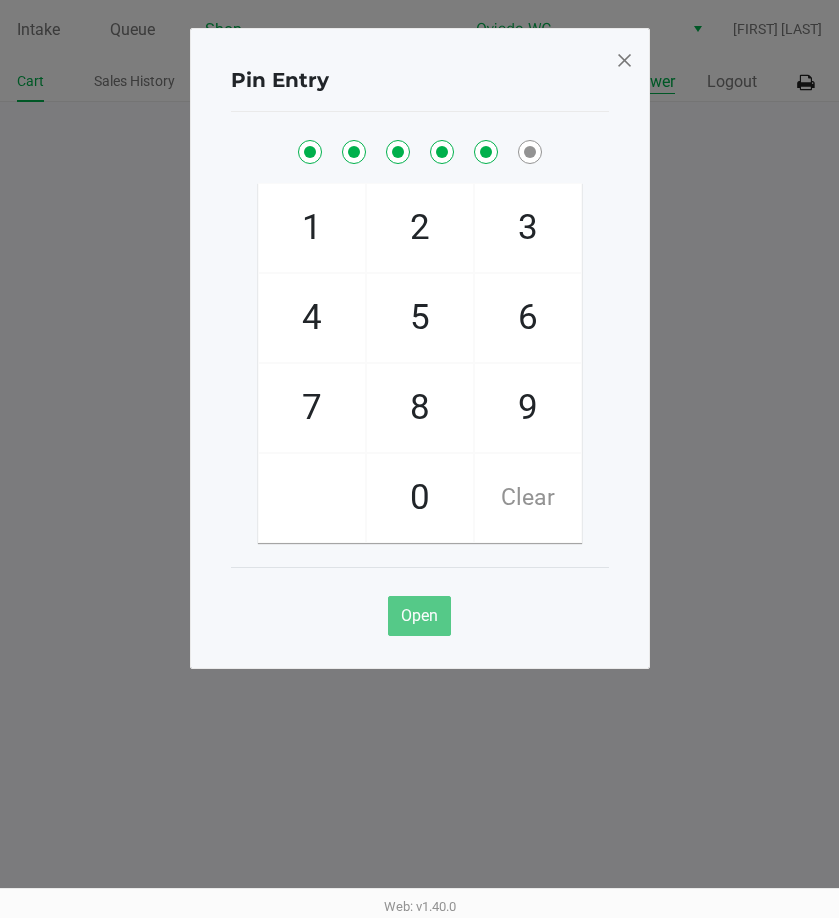 checkbox on "true" 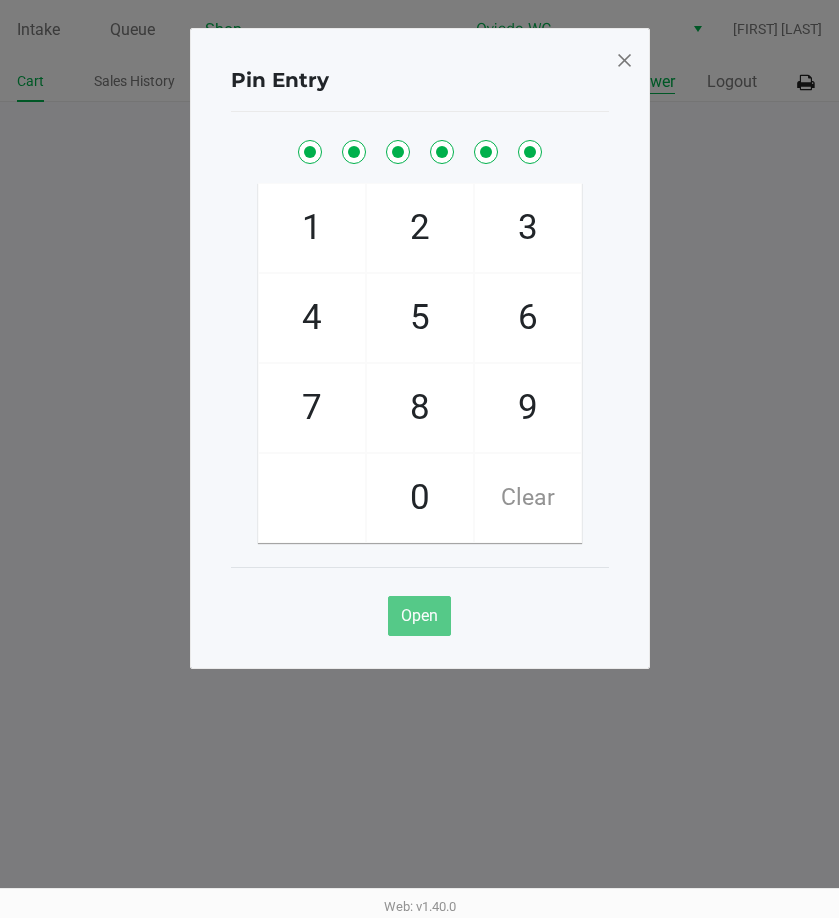 checkbox on "true" 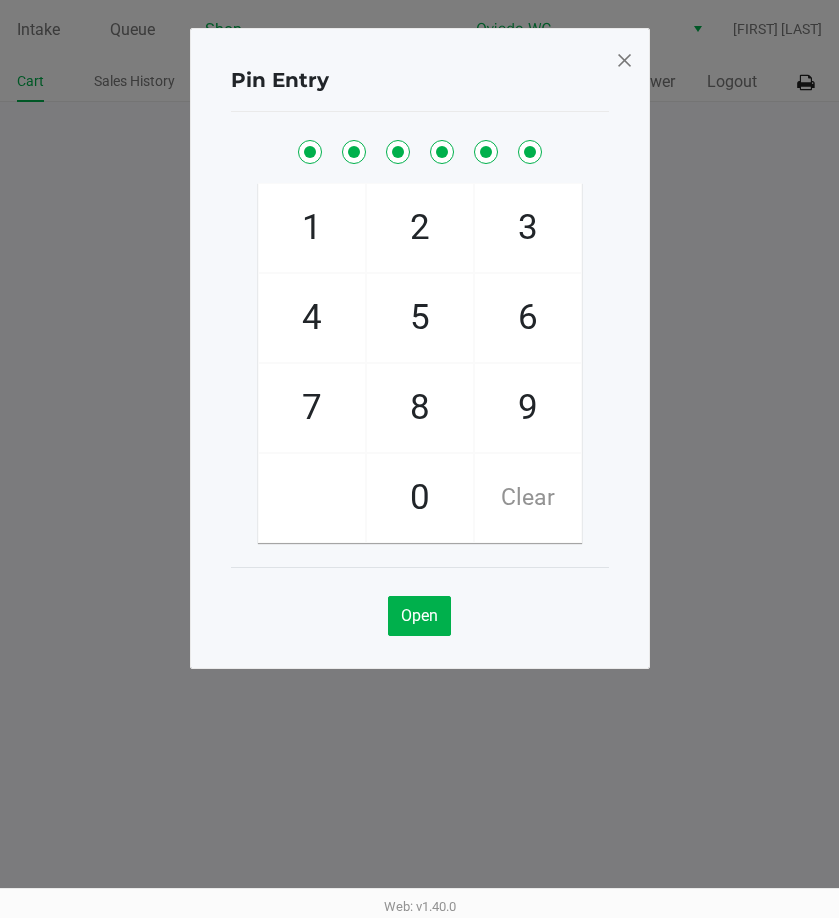 click 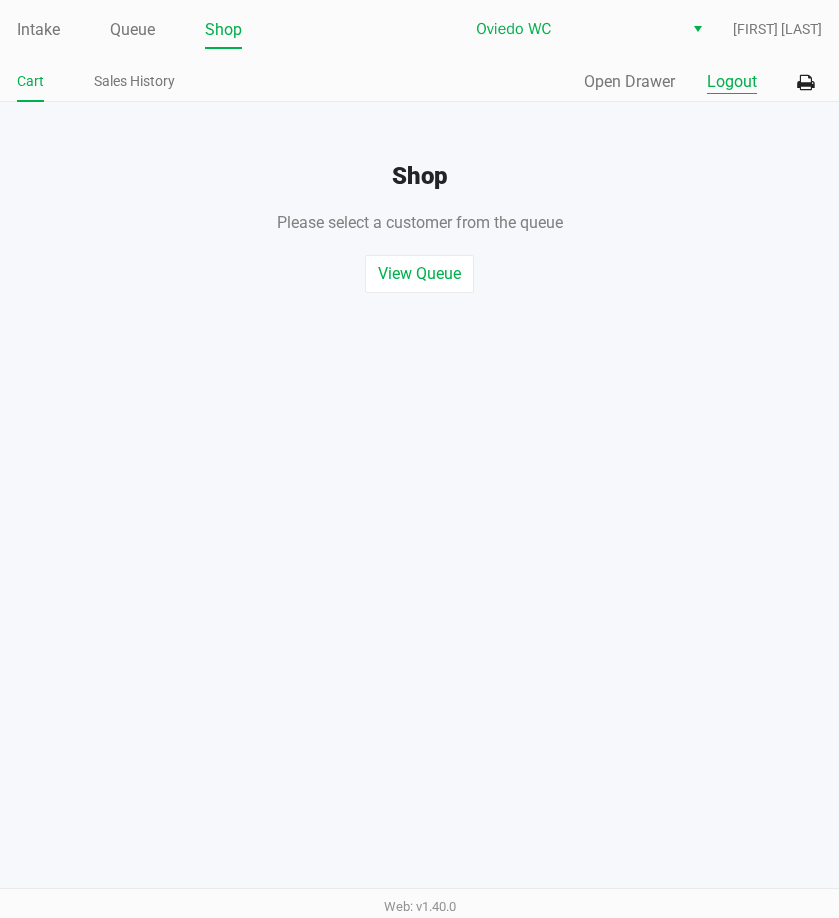 click on "Logout" 